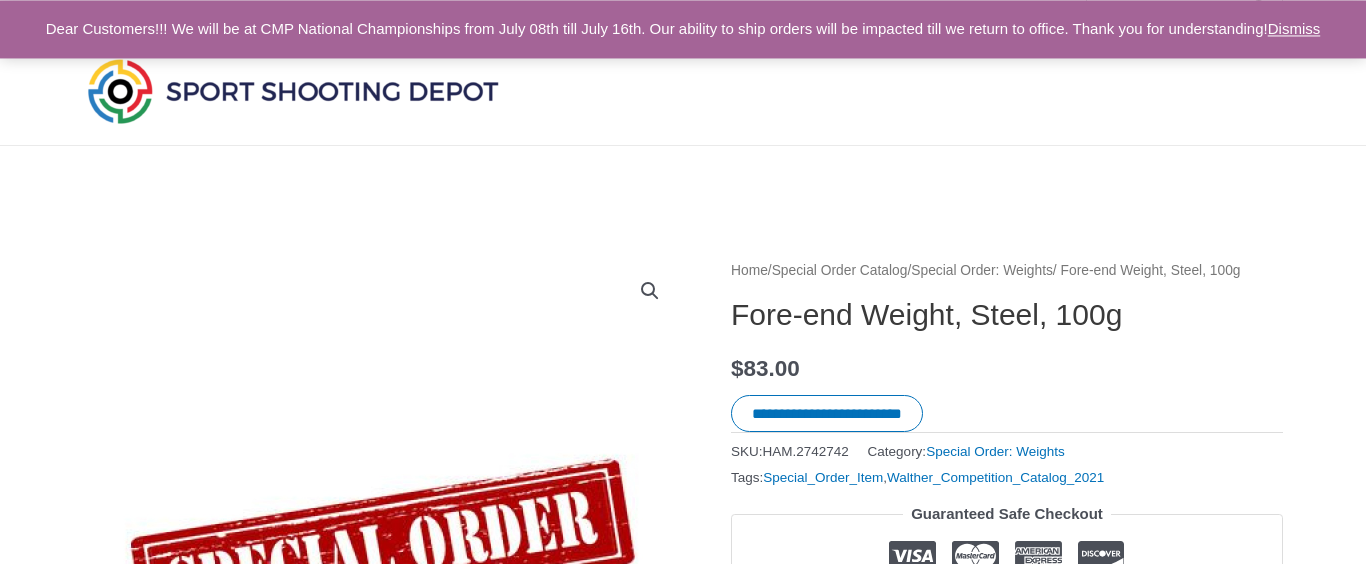 scroll, scrollTop: 0, scrollLeft: 0, axis: both 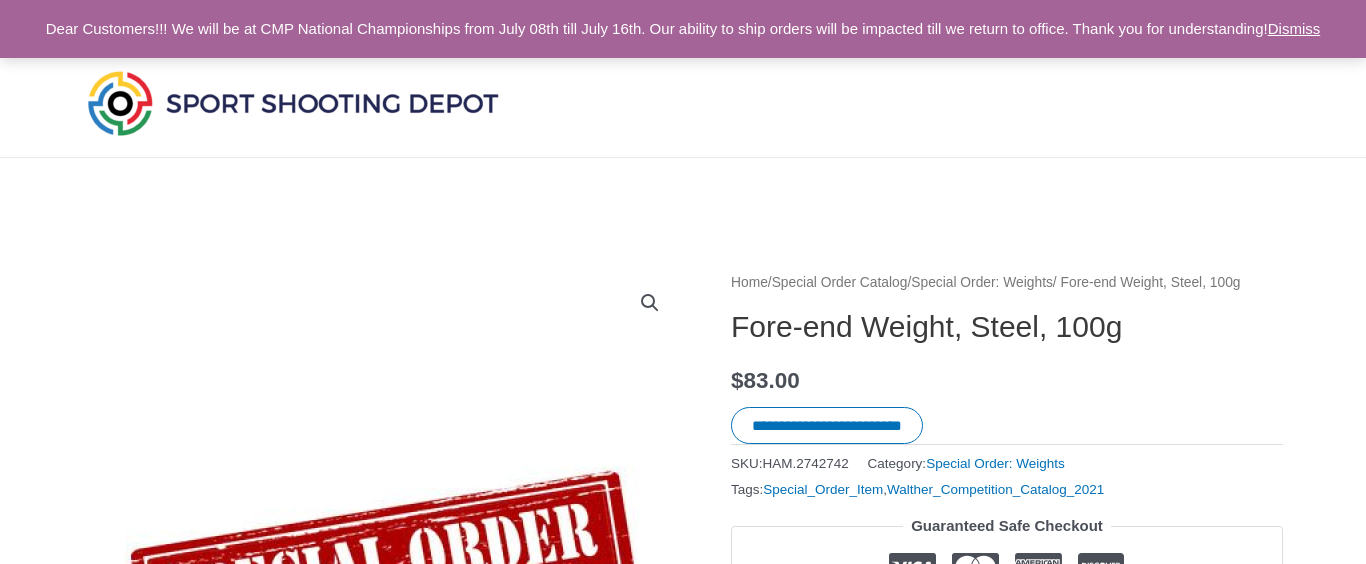 click at bounding box center [293, 103] 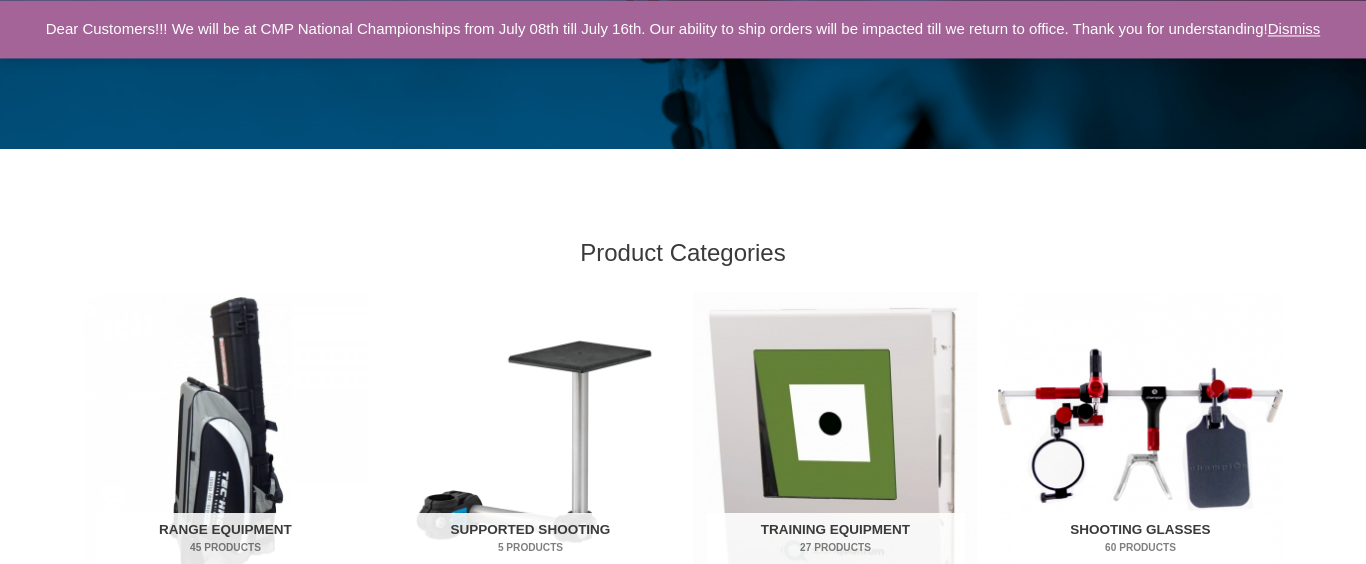 scroll, scrollTop: 456, scrollLeft: 0, axis: vertical 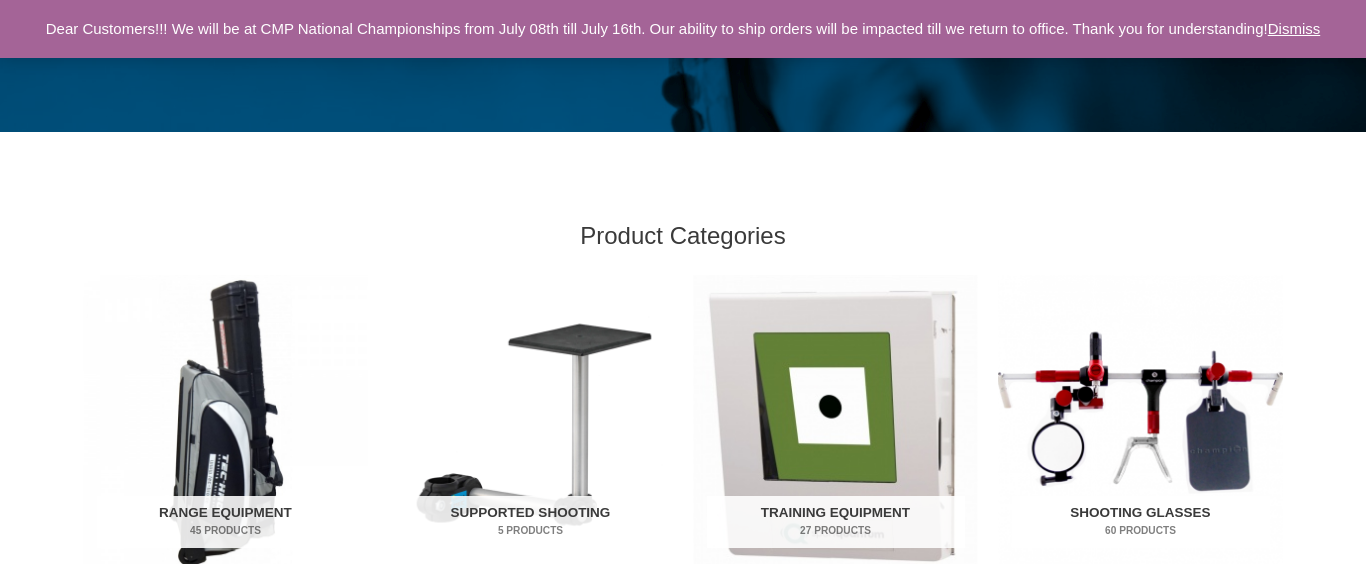 click on "Dismiss" at bounding box center (1294, 28) 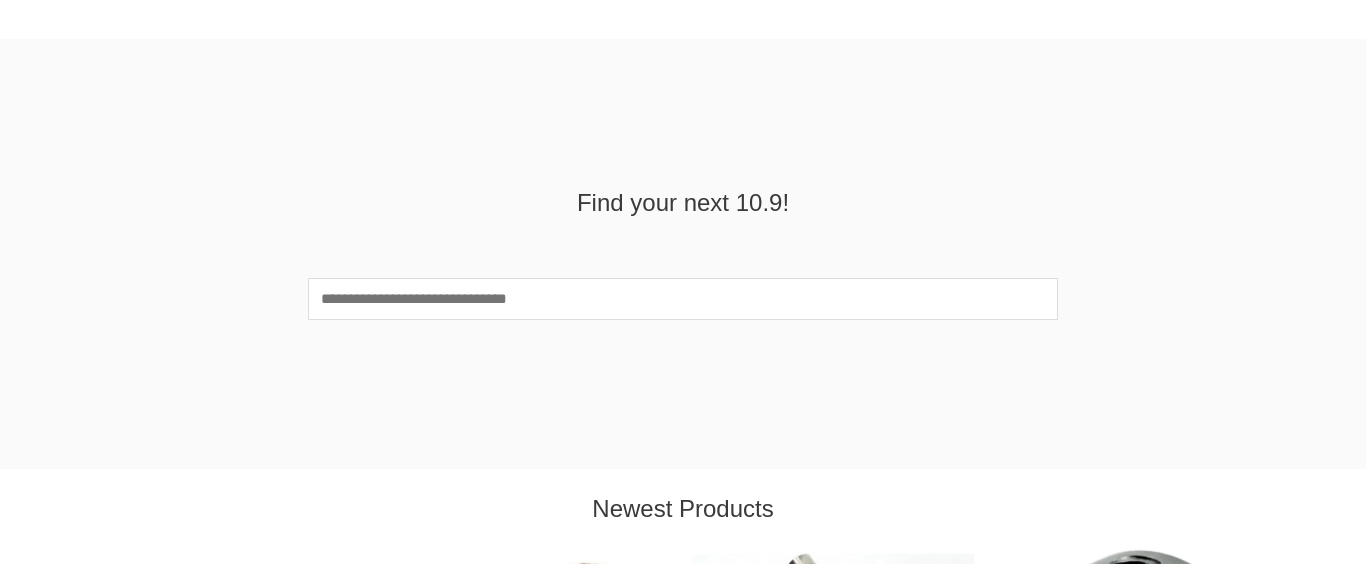 scroll, scrollTop: 1710, scrollLeft: 0, axis: vertical 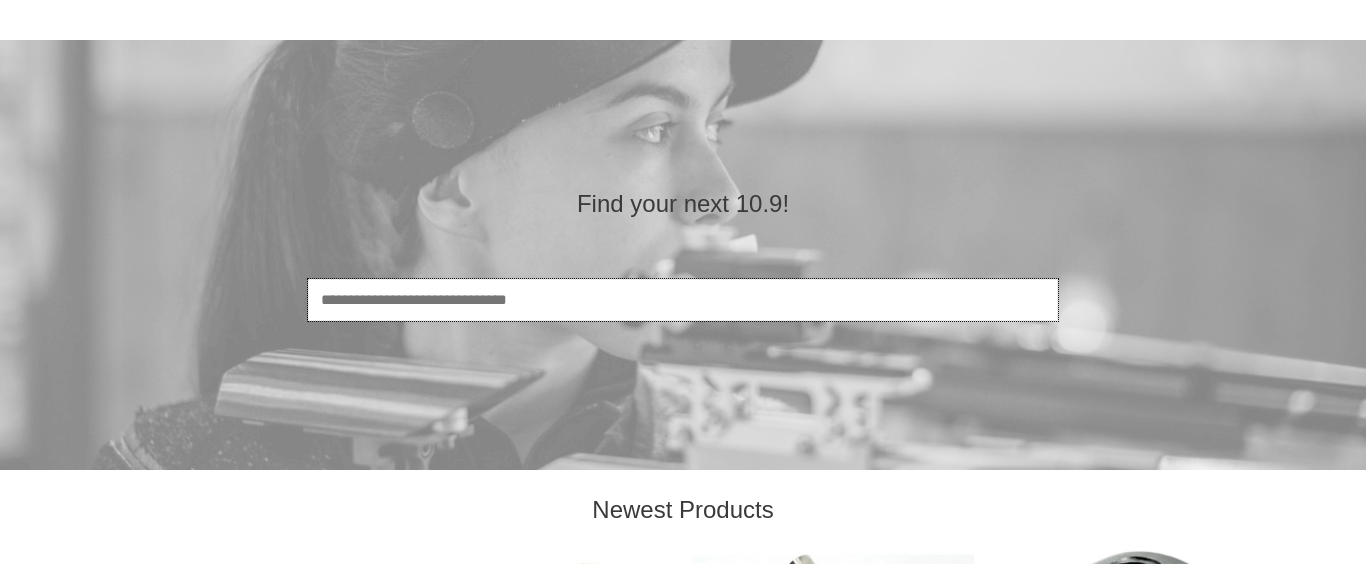 click on "Search" at bounding box center (683, 300) 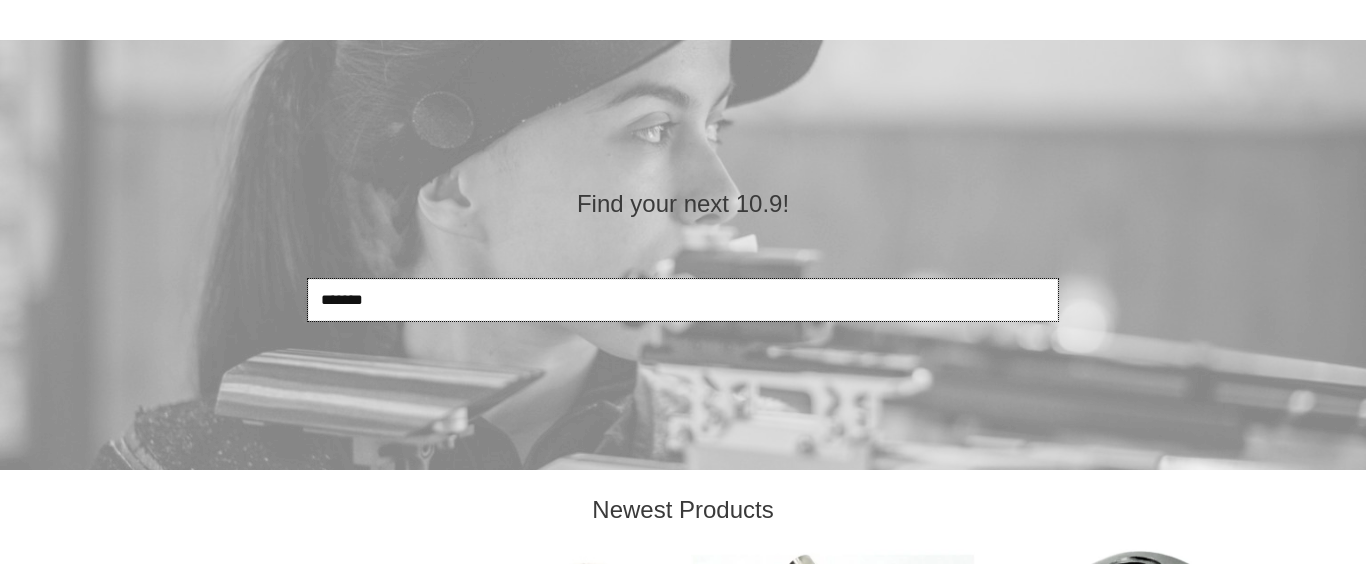 type on "*******" 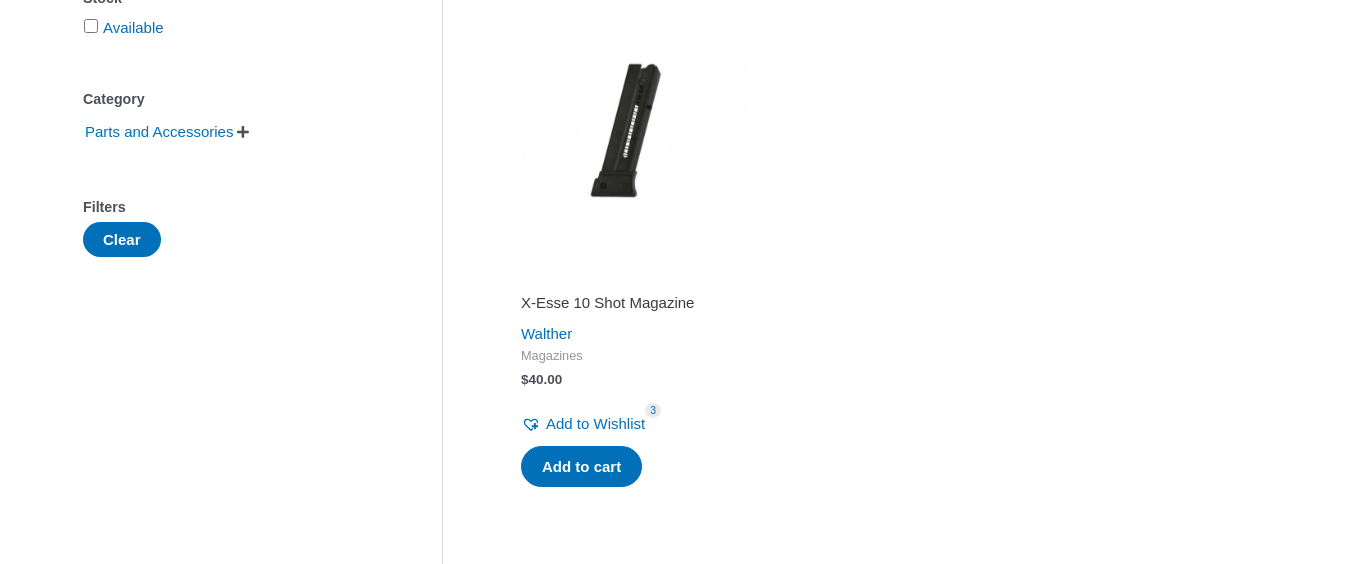 scroll, scrollTop: 456, scrollLeft: 0, axis: vertical 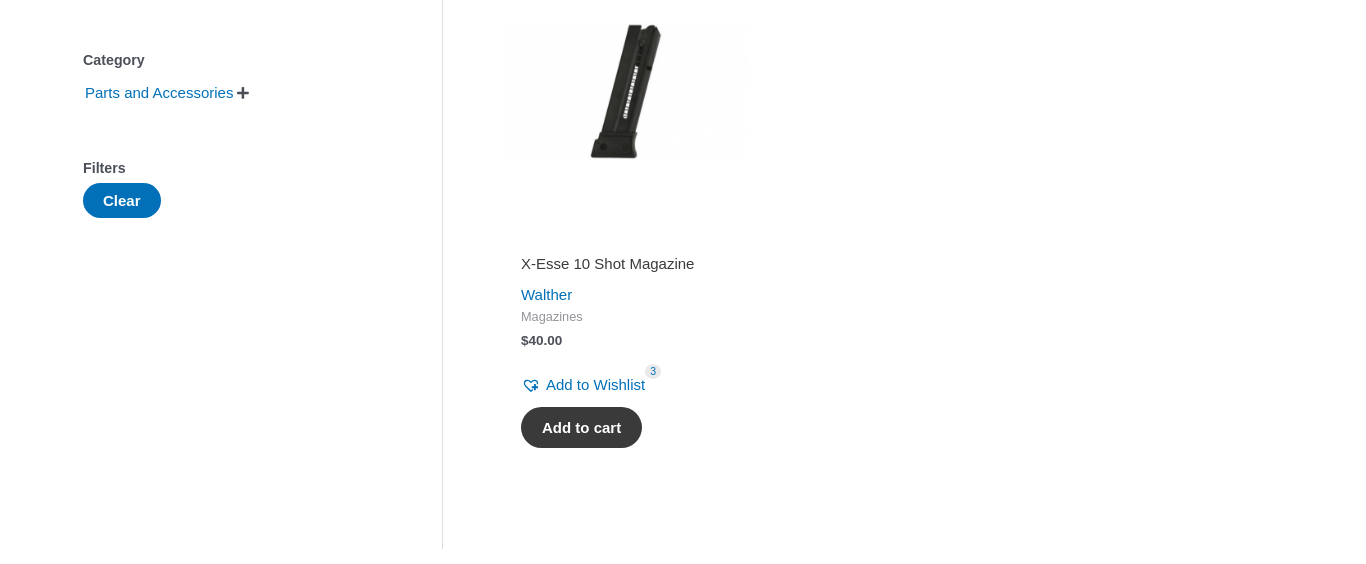 click on "Add to cart" at bounding box center [581, 428] 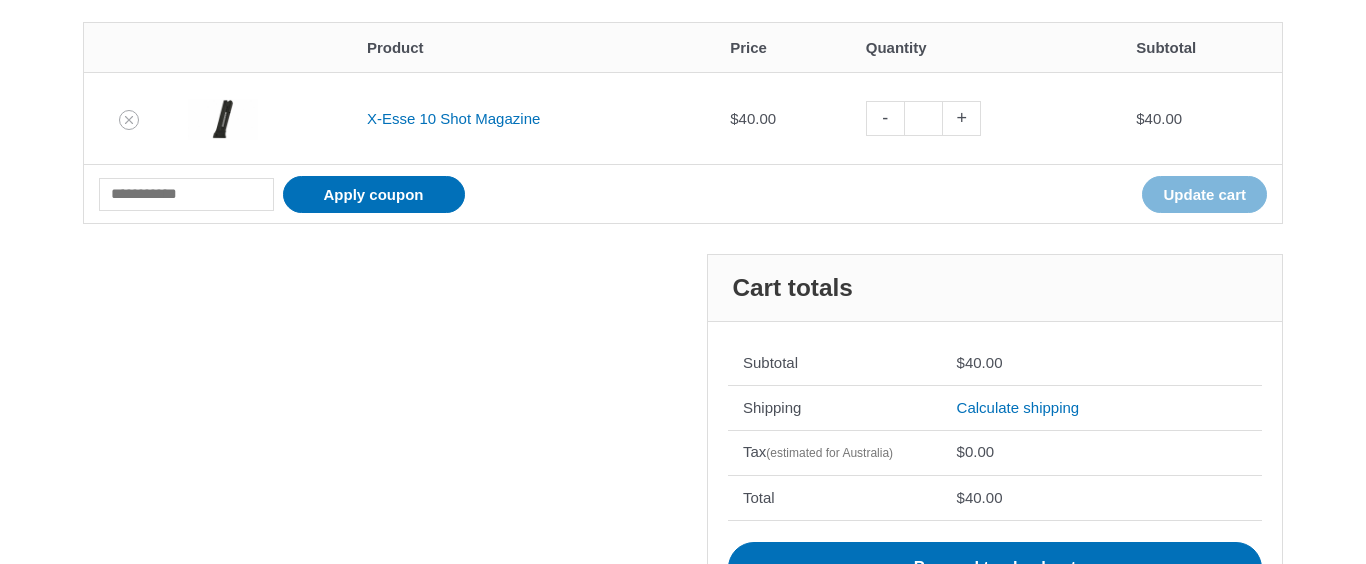 scroll, scrollTop: 456, scrollLeft: 0, axis: vertical 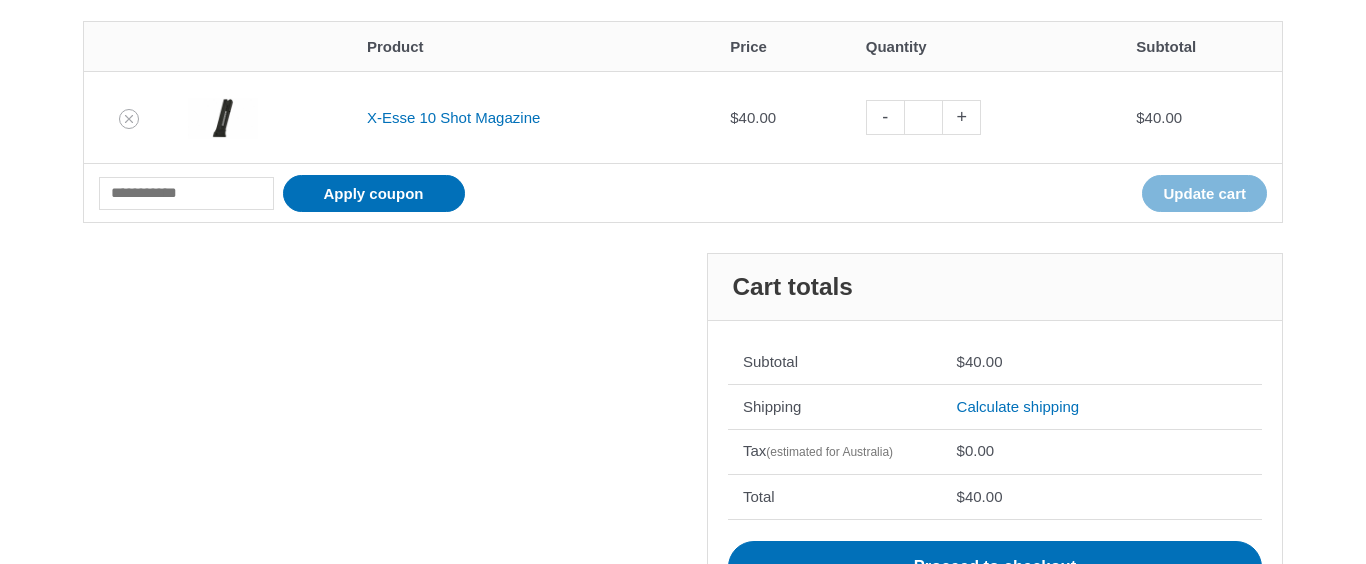 click on "+" at bounding box center [962, 117] 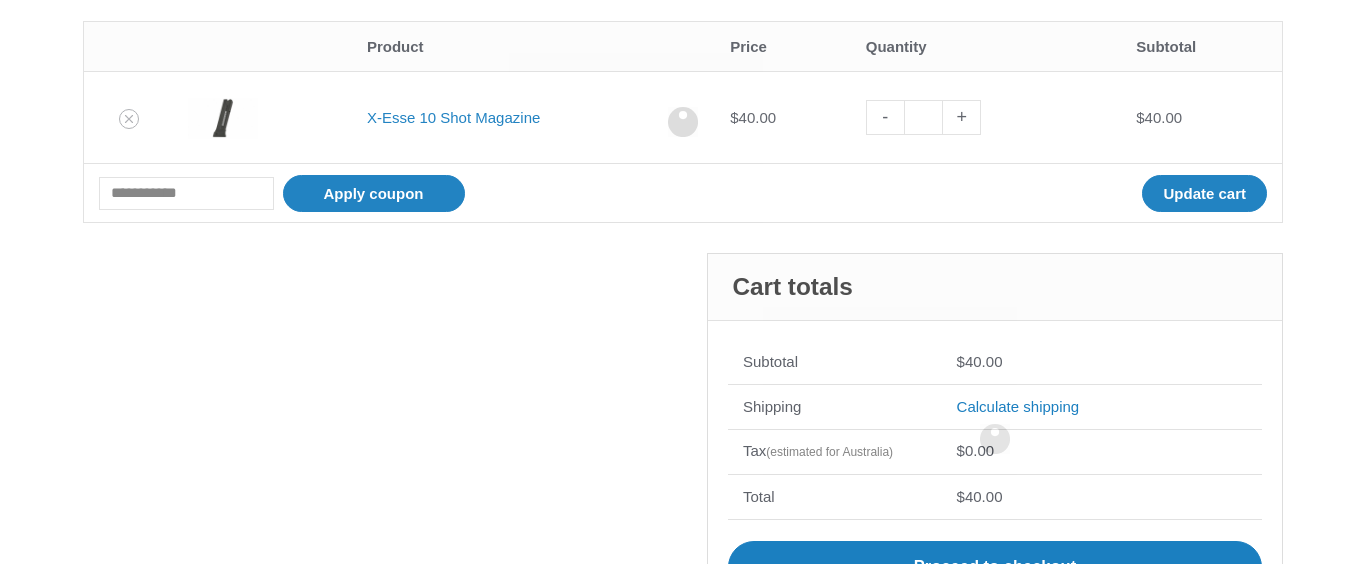 click at bounding box center [683, 122] 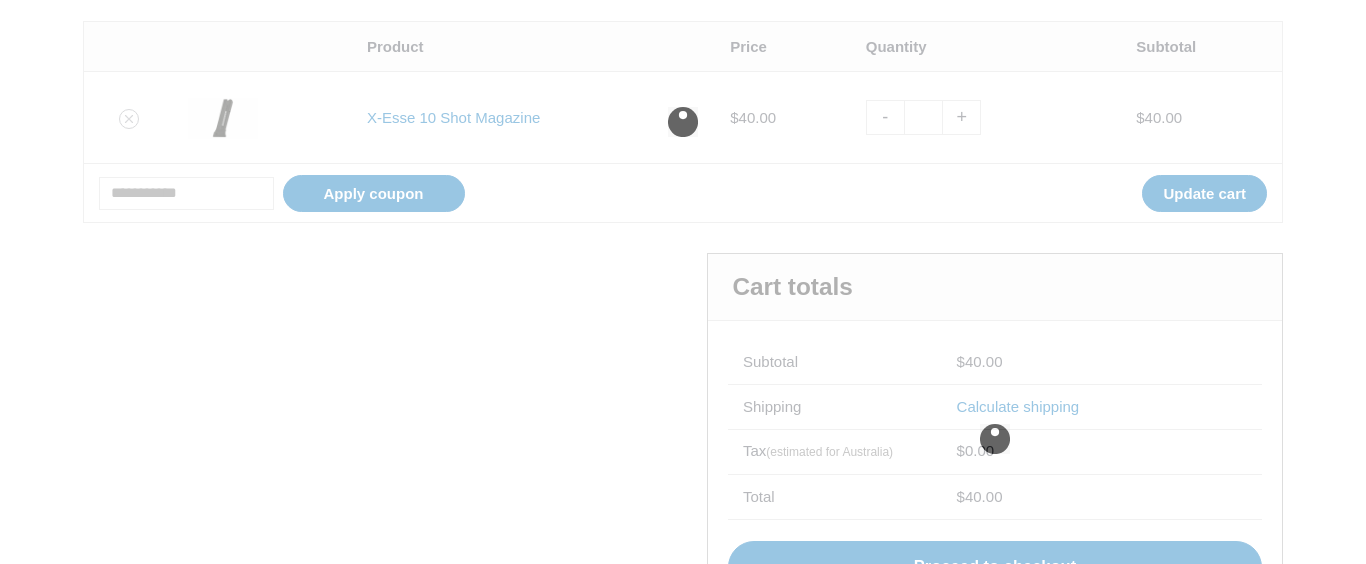 click at bounding box center (683, 122) 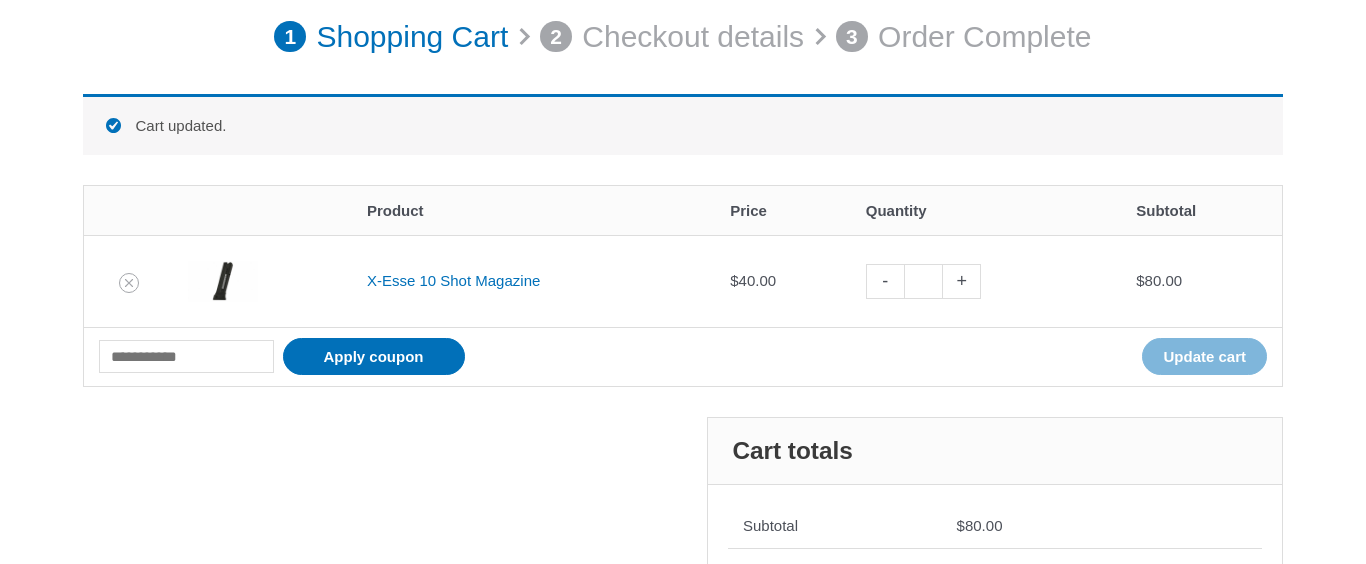 scroll, scrollTop: 279, scrollLeft: 0, axis: vertical 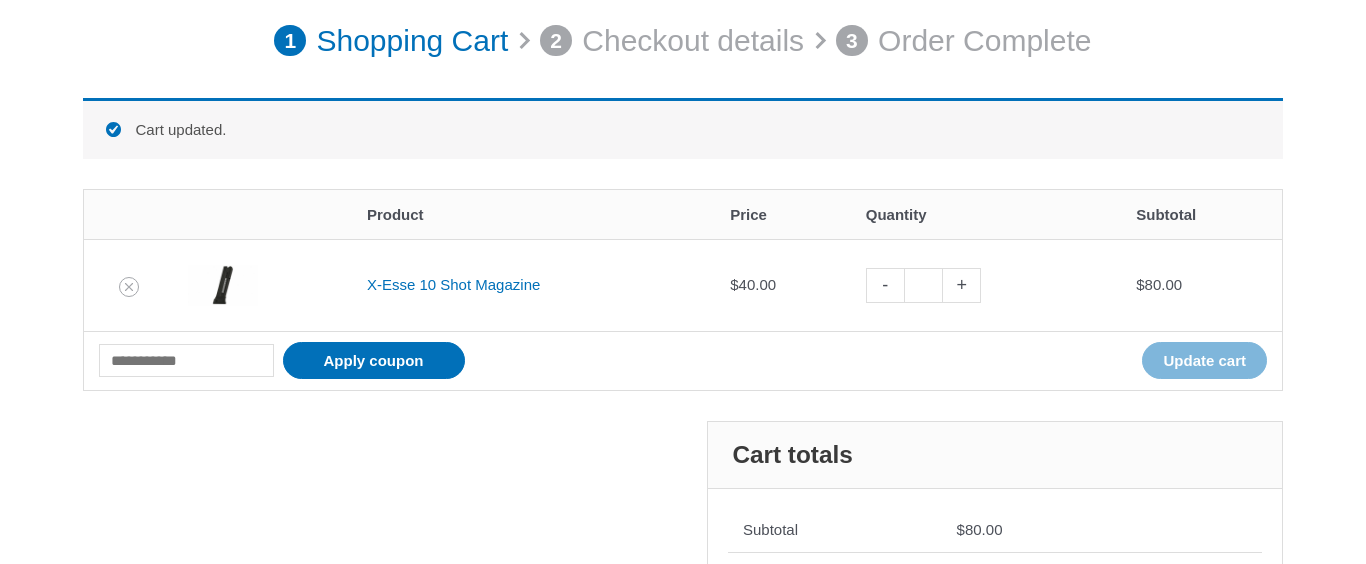 click on "+" at bounding box center (962, 285) 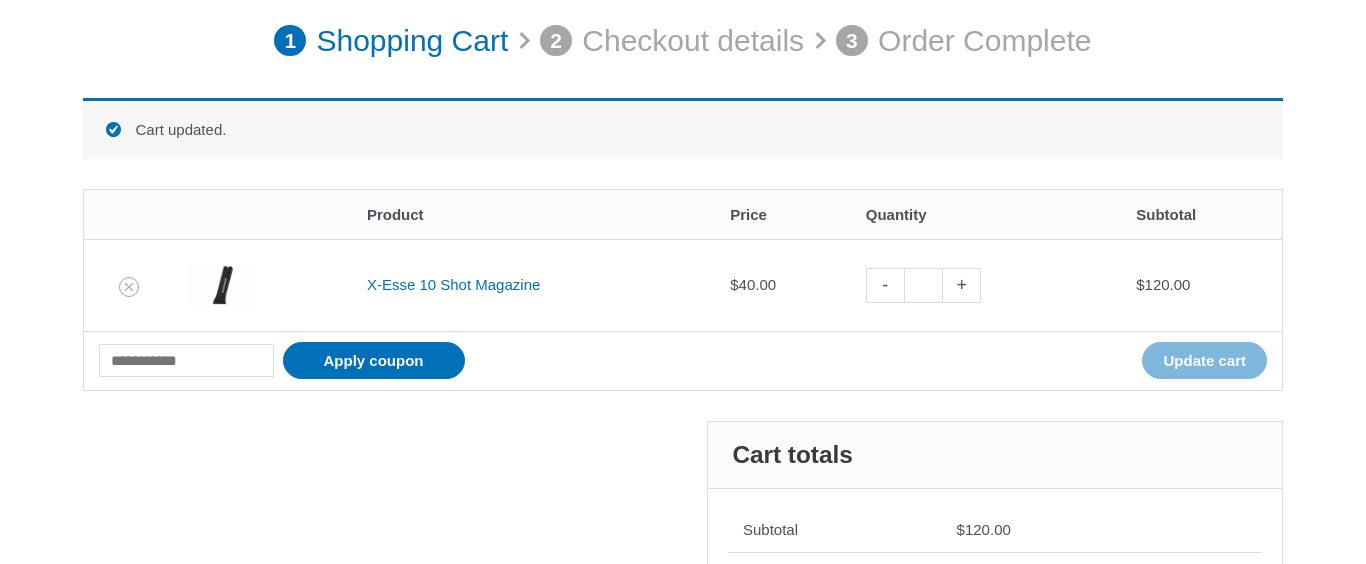 click on "+" at bounding box center (962, 285) 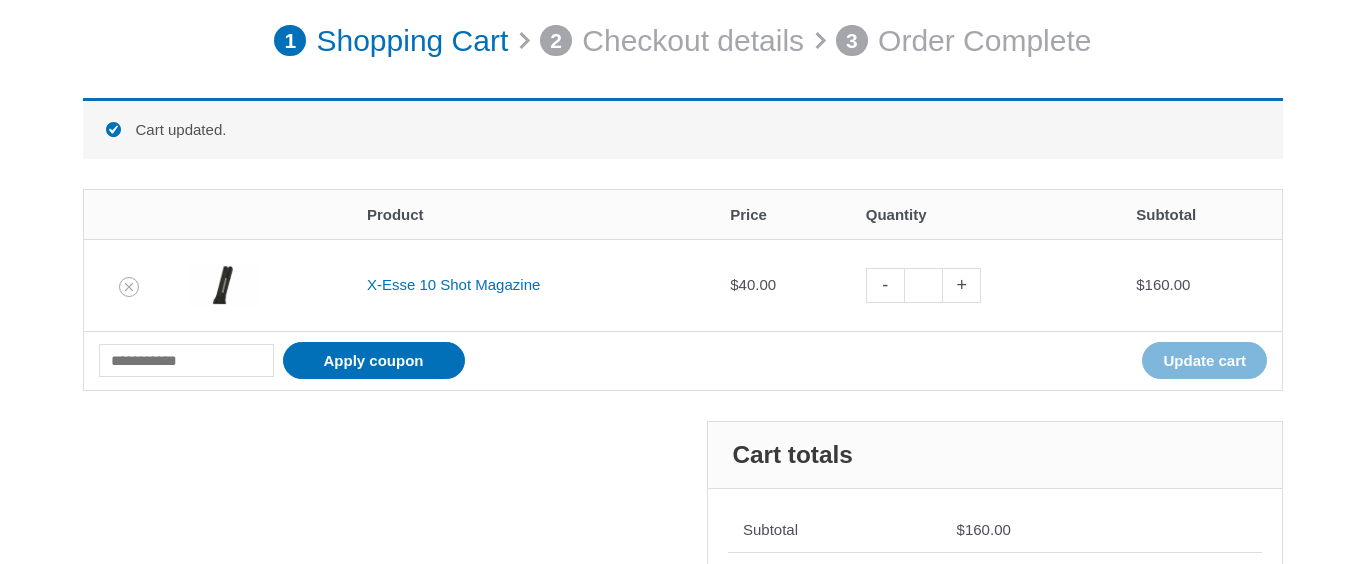 click on "+" at bounding box center (962, 285) 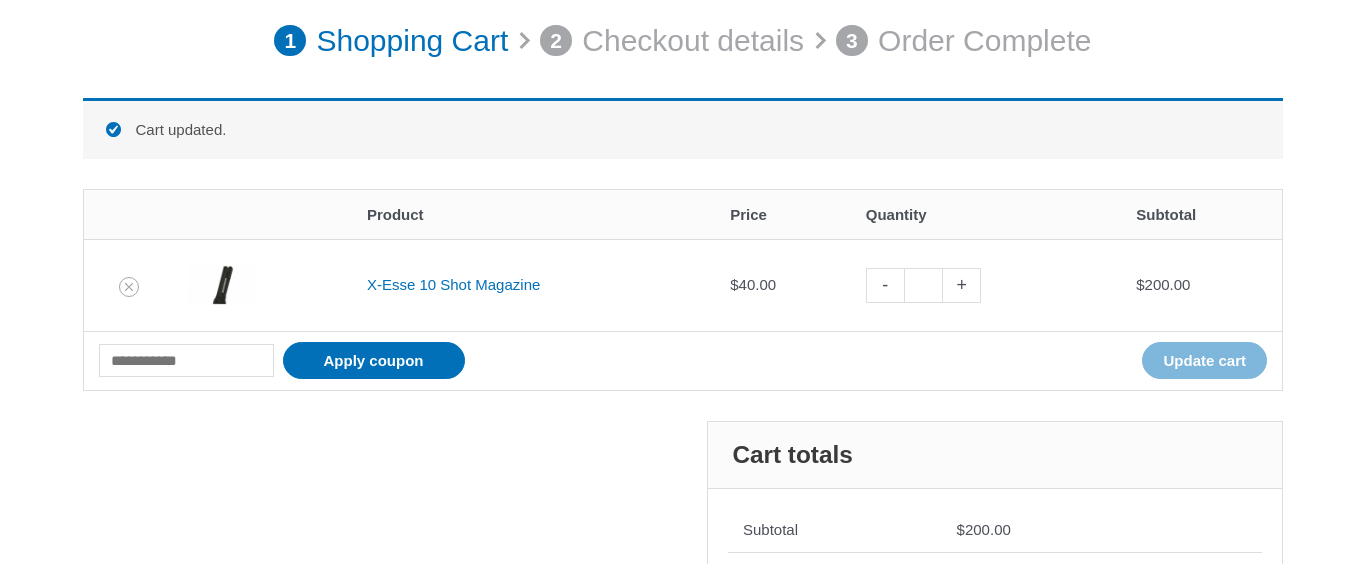 click on "+" at bounding box center (962, 285) 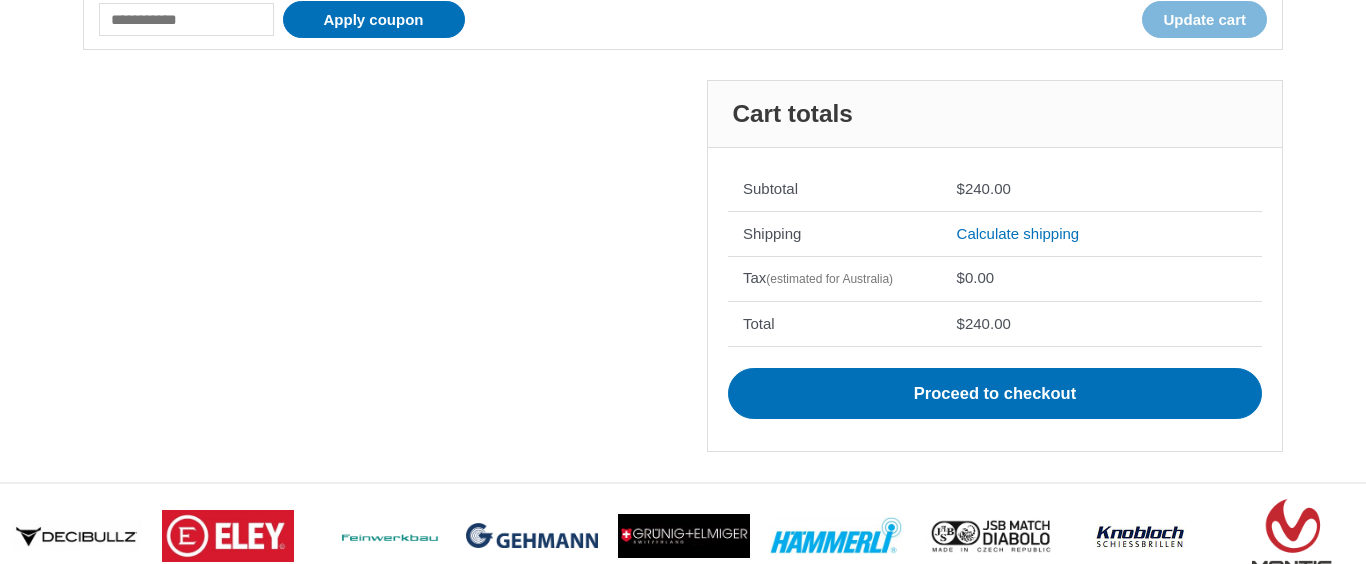 scroll, scrollTop: 621, scrollLeft: 0, axis: vertical 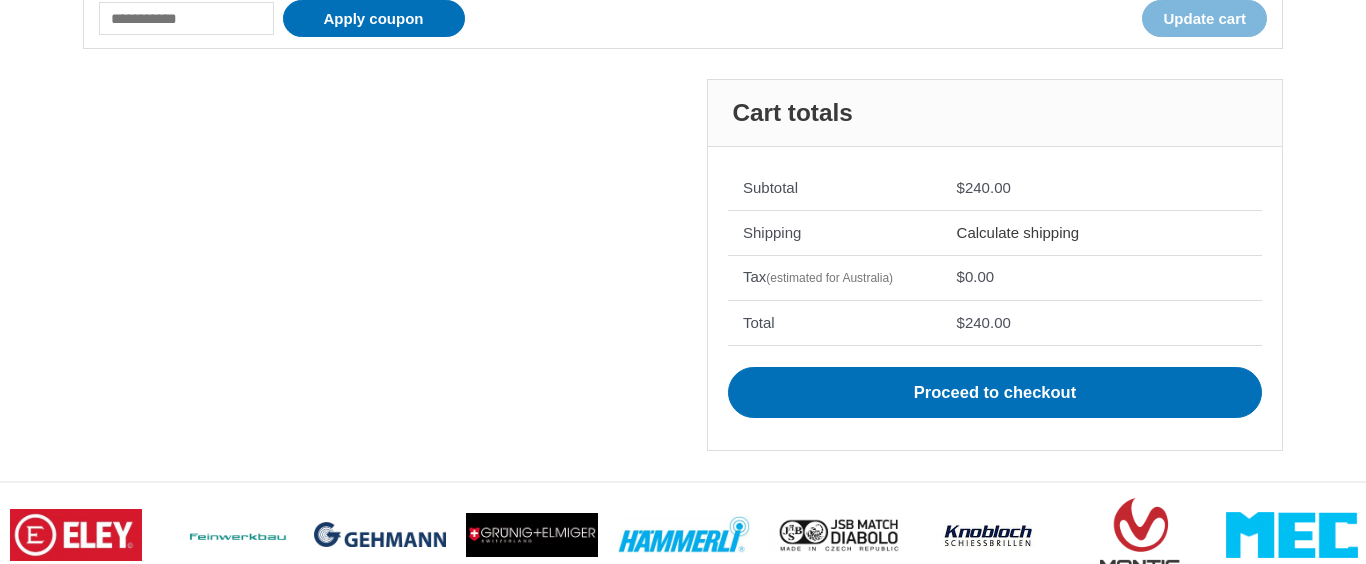 click on "Calculate shipping" at bounding box center [1018, 232] 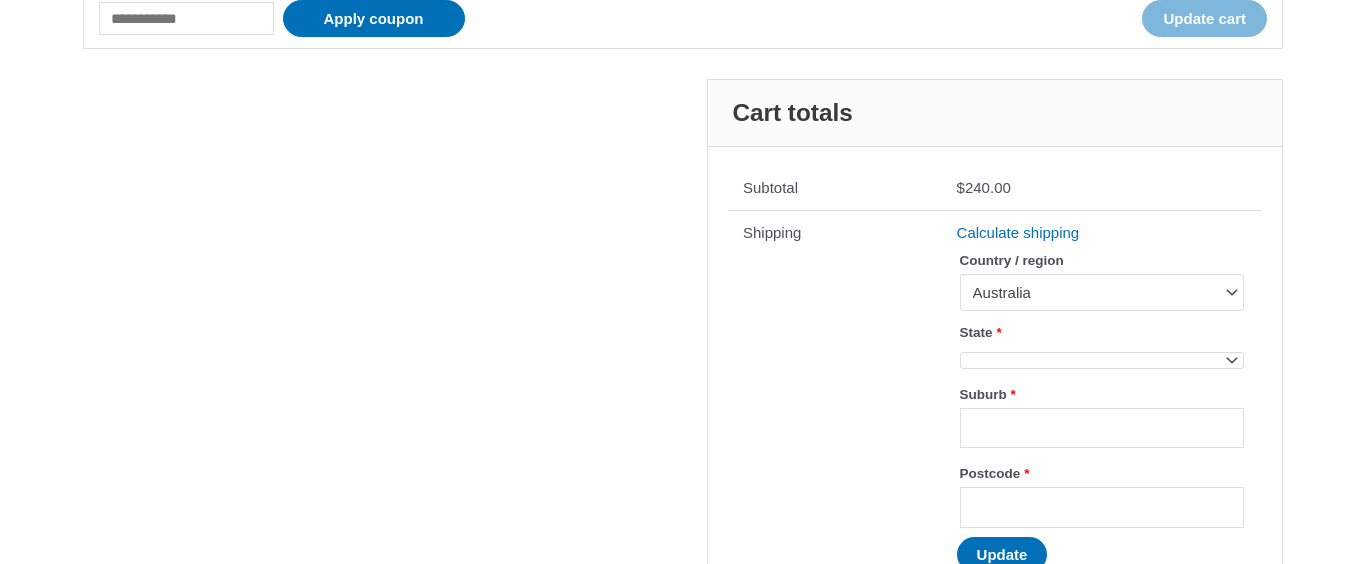 click on "State   *" at bounding box center [1102, 332] 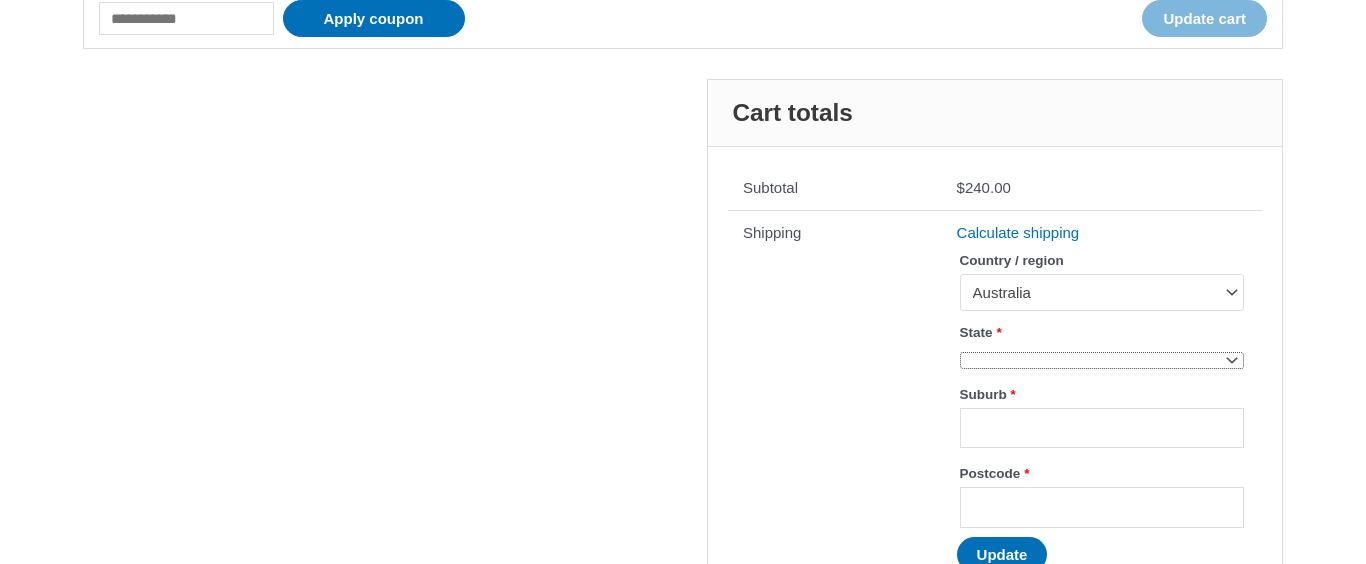 click on "**********" at bounding box center [959, 345] 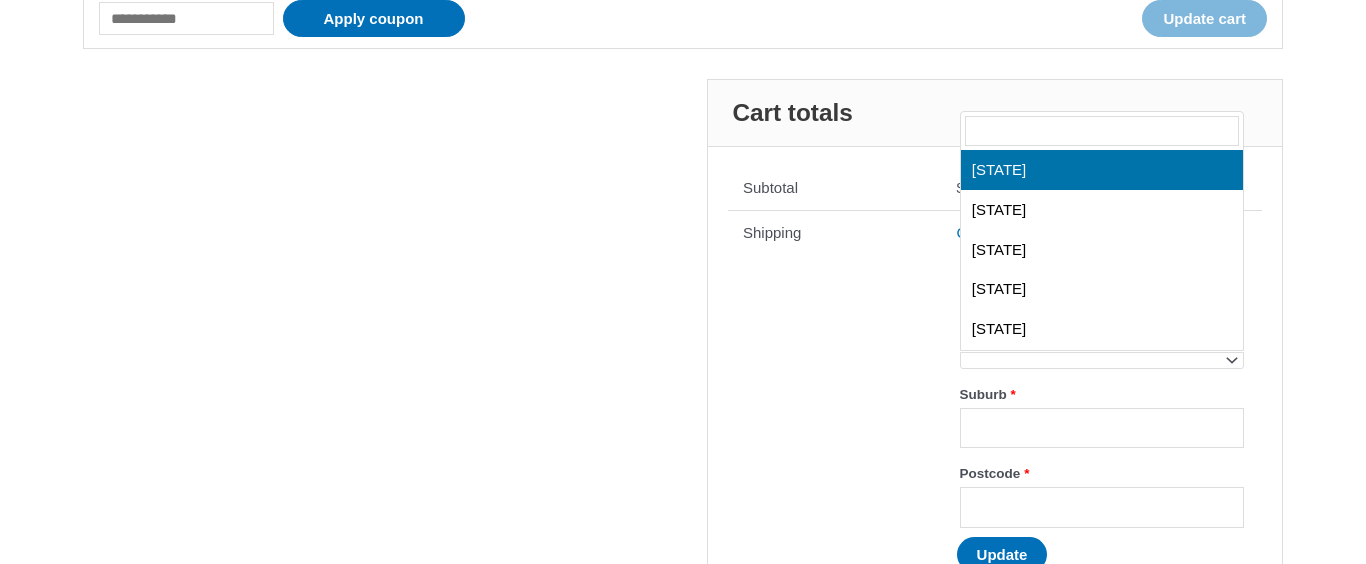 click at bounding box center (1102, 360) 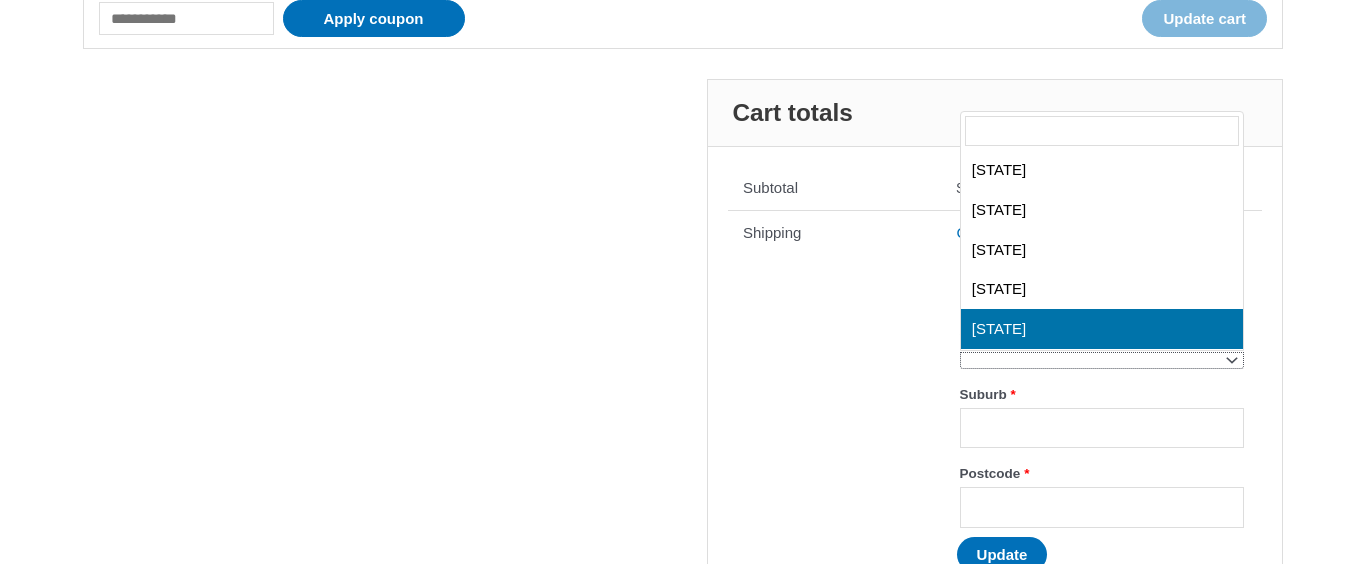 select on "**" 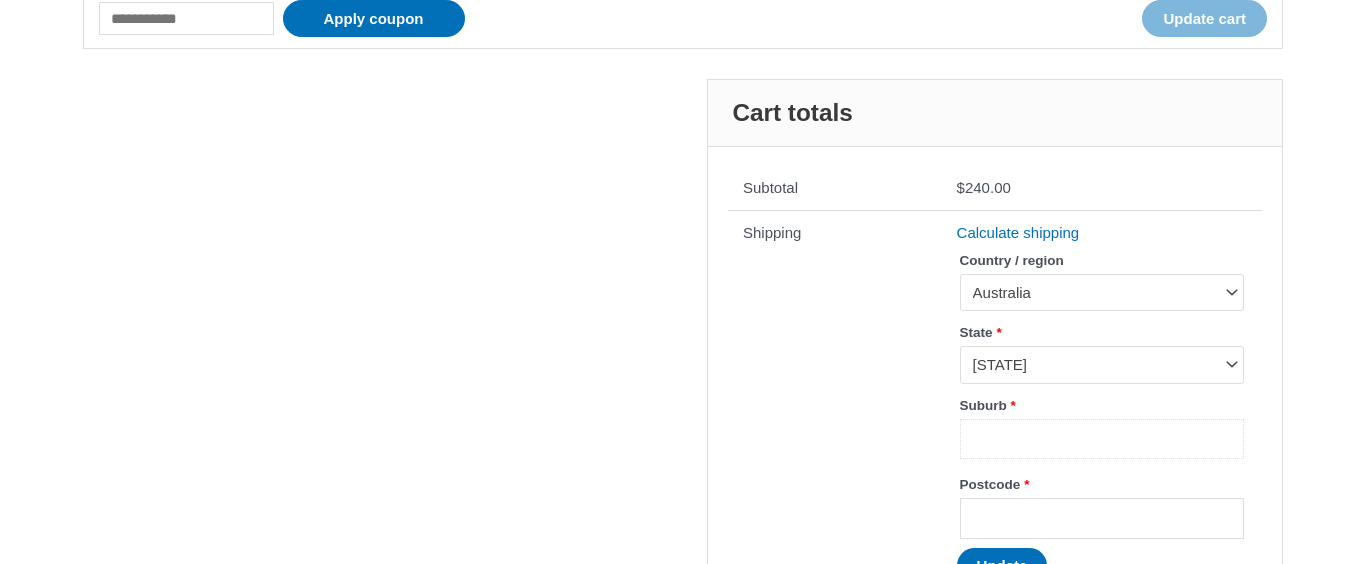 click on "Suburb   *" at bounding box center (1102, 439) 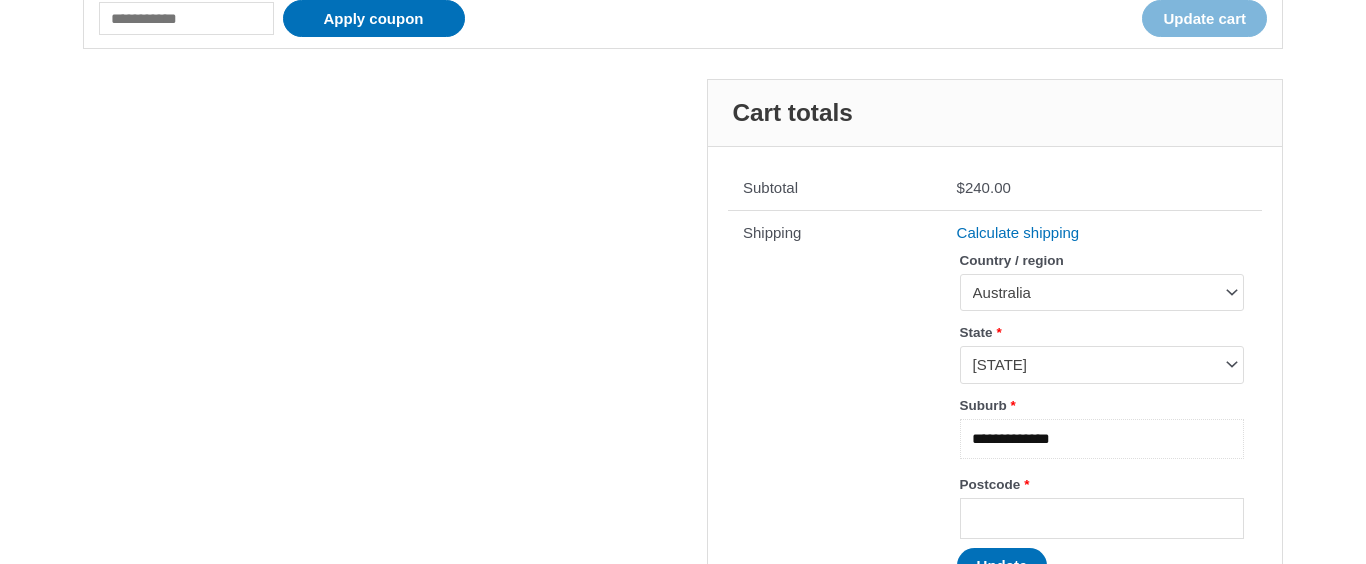 type on "**********" 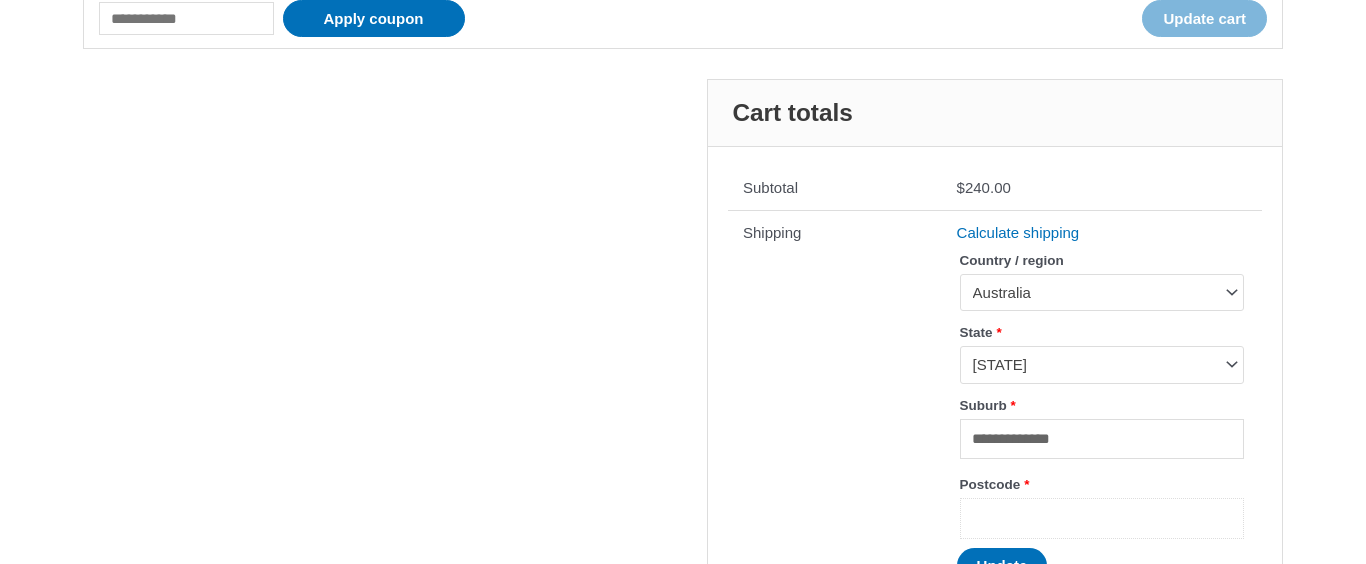 click on "Postcode   *" at bounding box center (1102, 518) 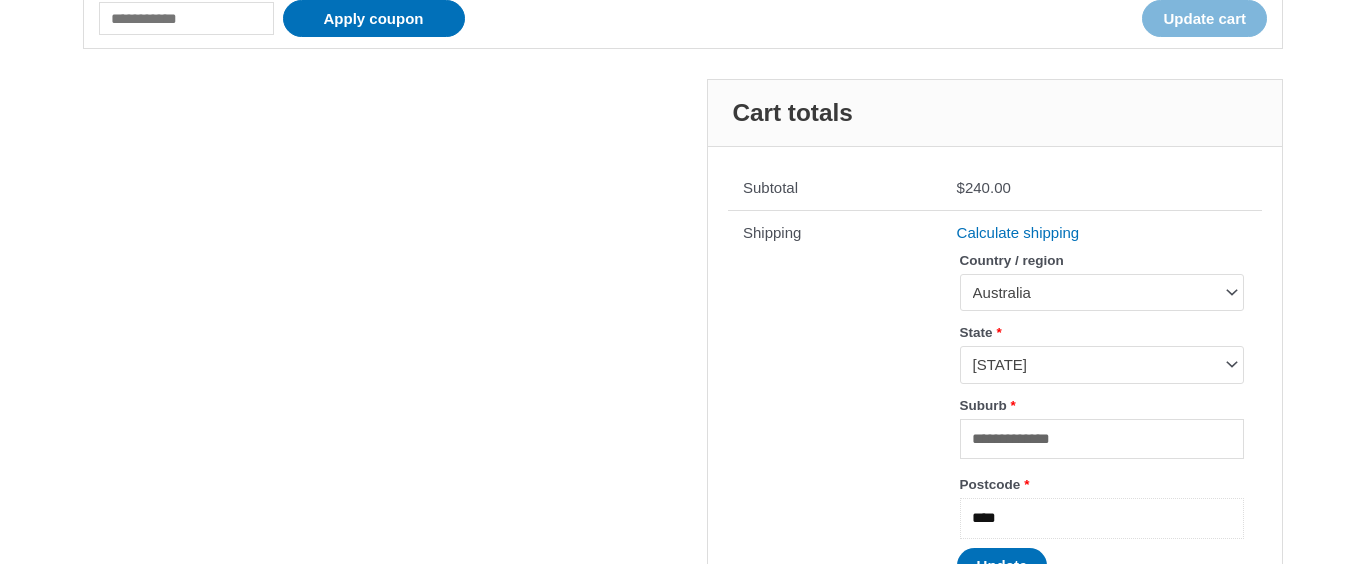 type on "****" 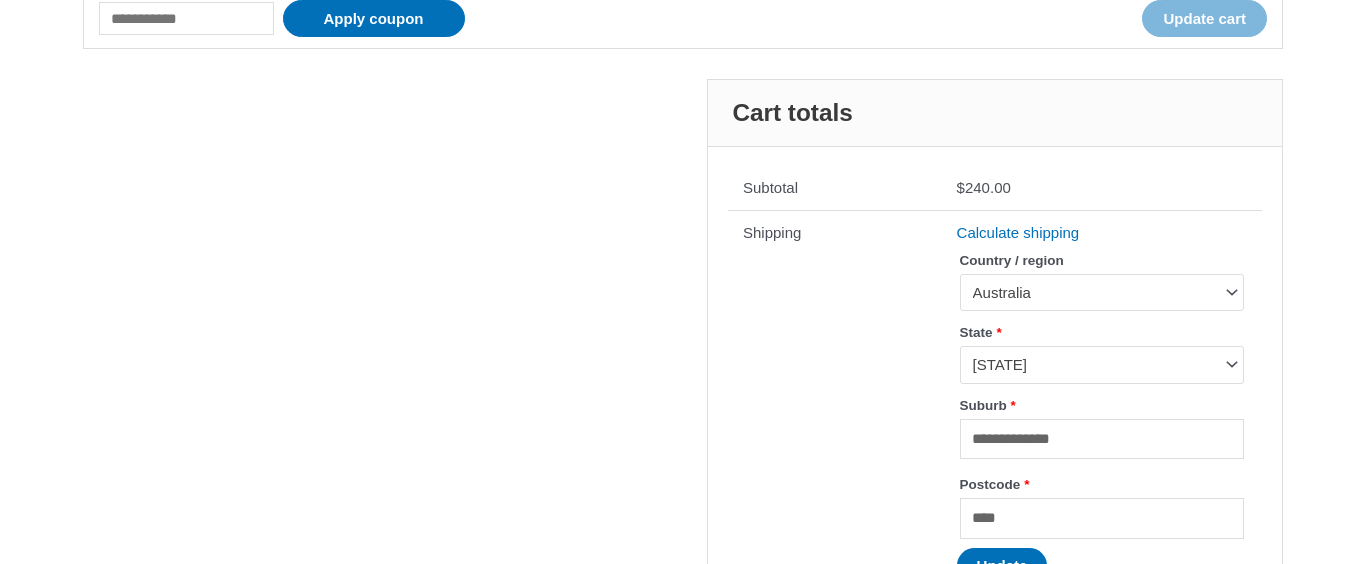 click on "Shipping" at bounding box center (835, 413) 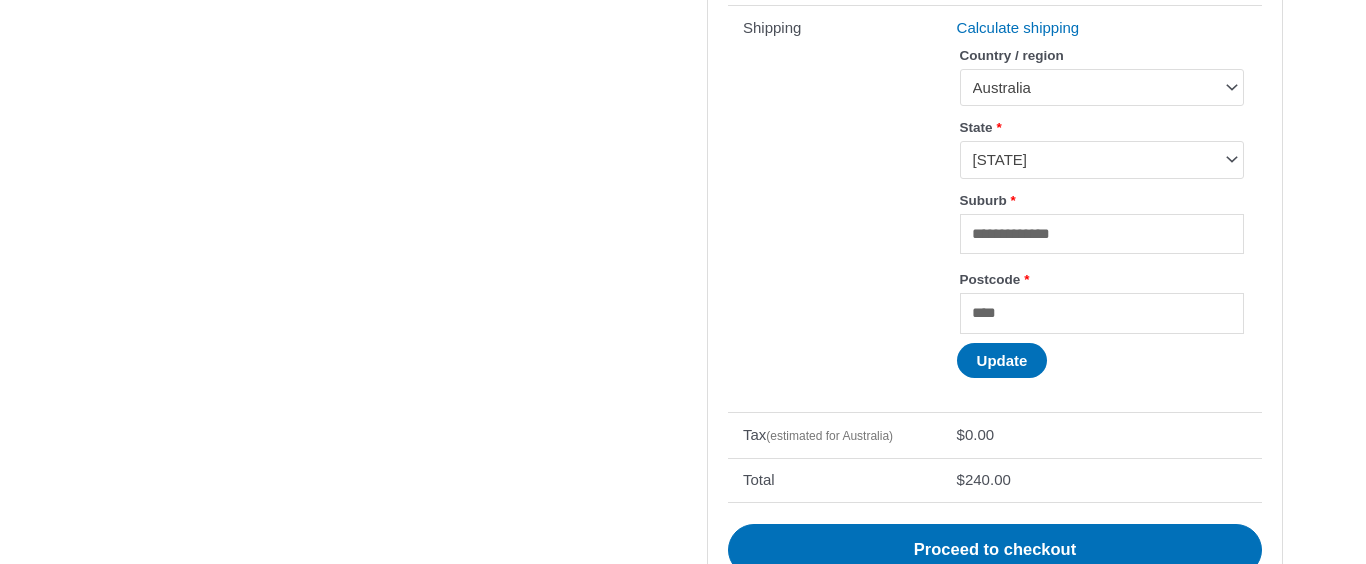 scroll, scrollTop: 849, scrollLeft: 0, axis: vertical 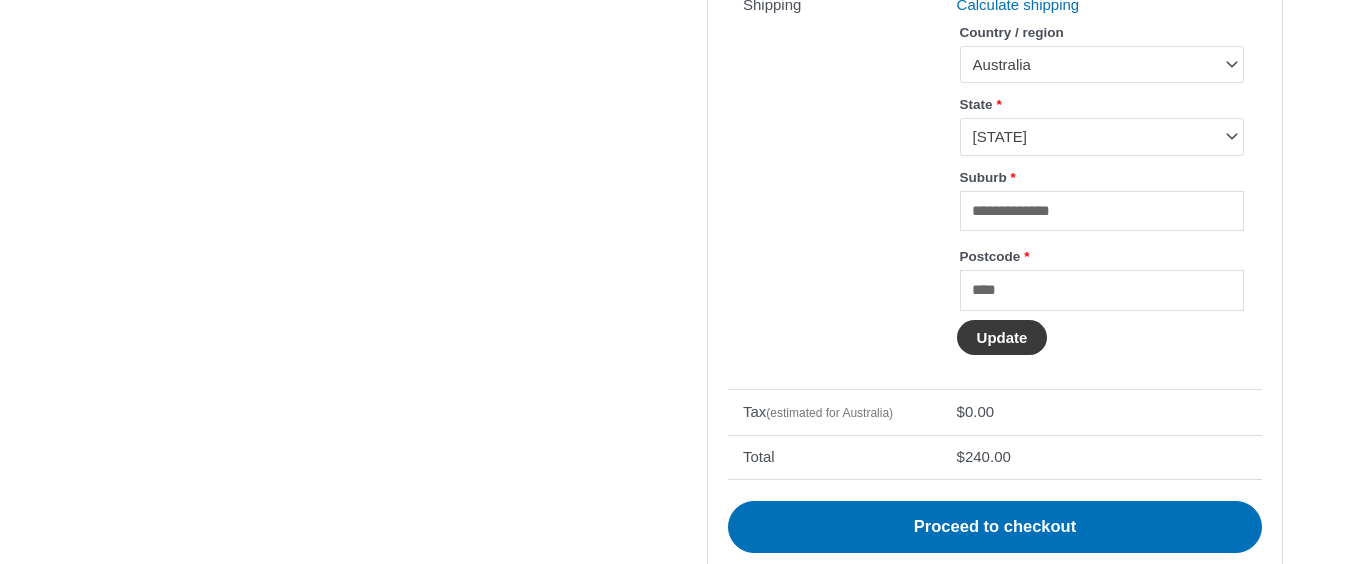 click on "Update" at bounding box center [1002, 337] 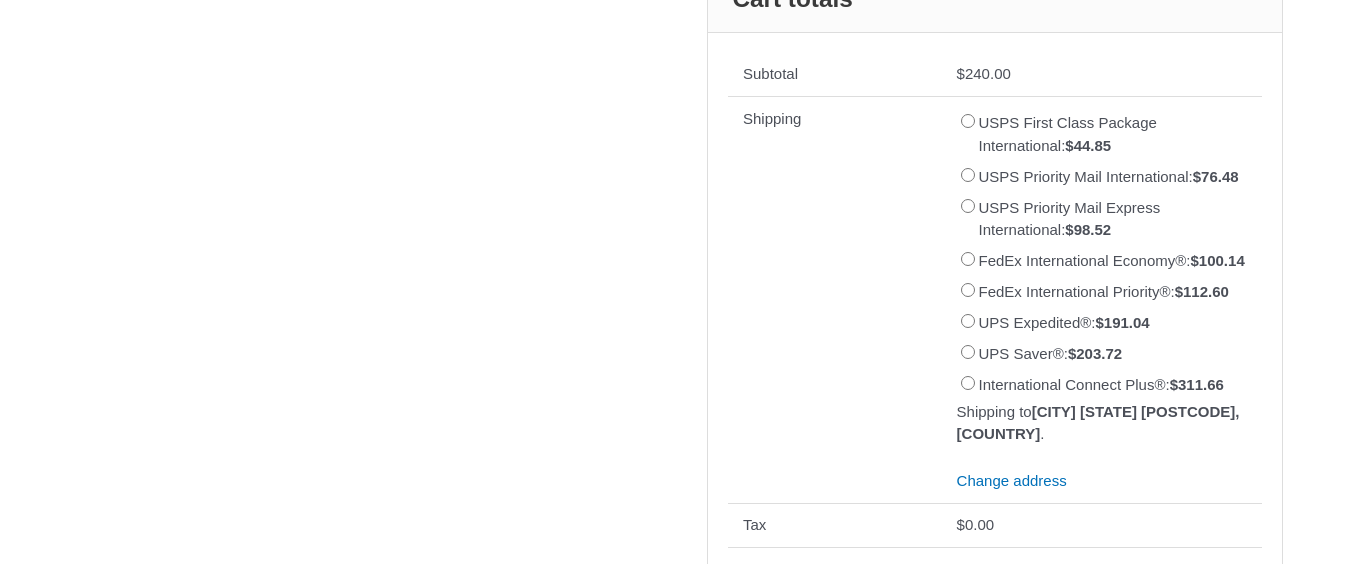 scroll, scrollTop: 963, scrollLeft: 0, axis: vertical 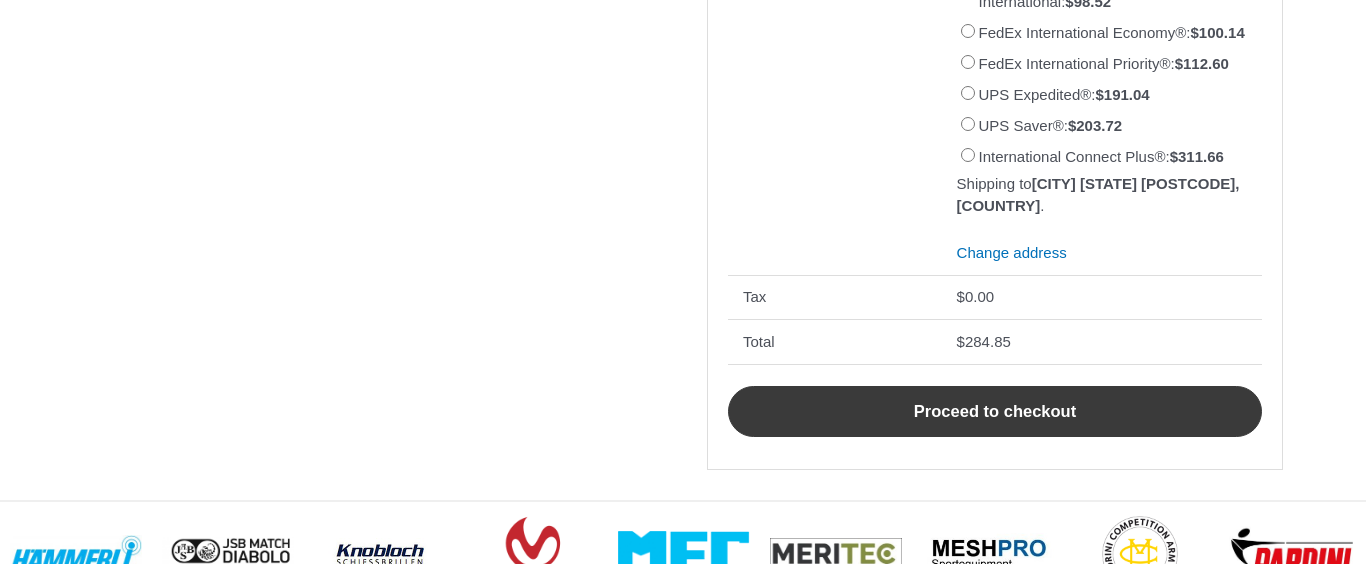 click on "Proceed to checkout" at bounding box center [995, 412] 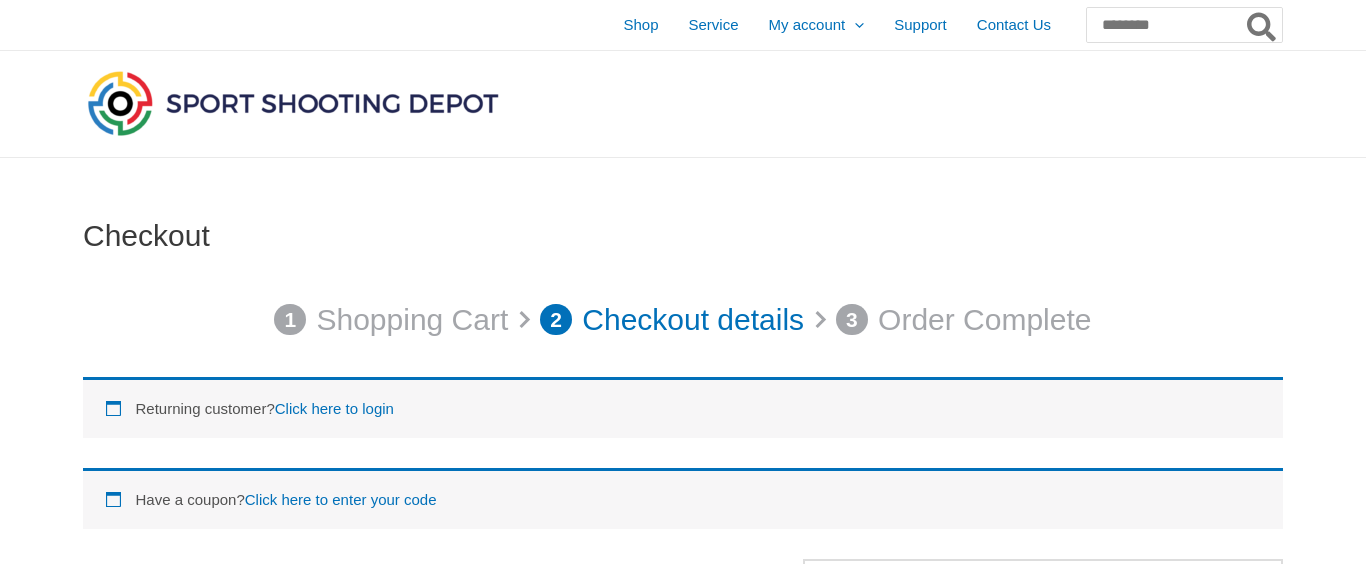 select on "**" 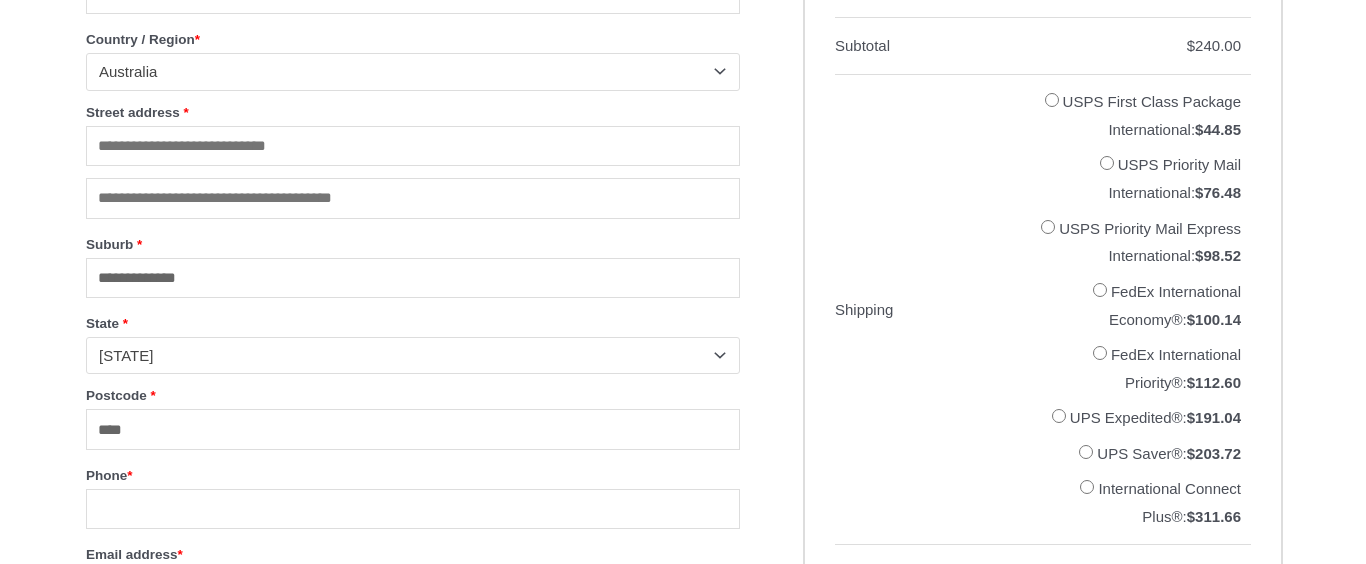 scroll, scrollTop: 798, scrollLeft: 0, axis: vertical 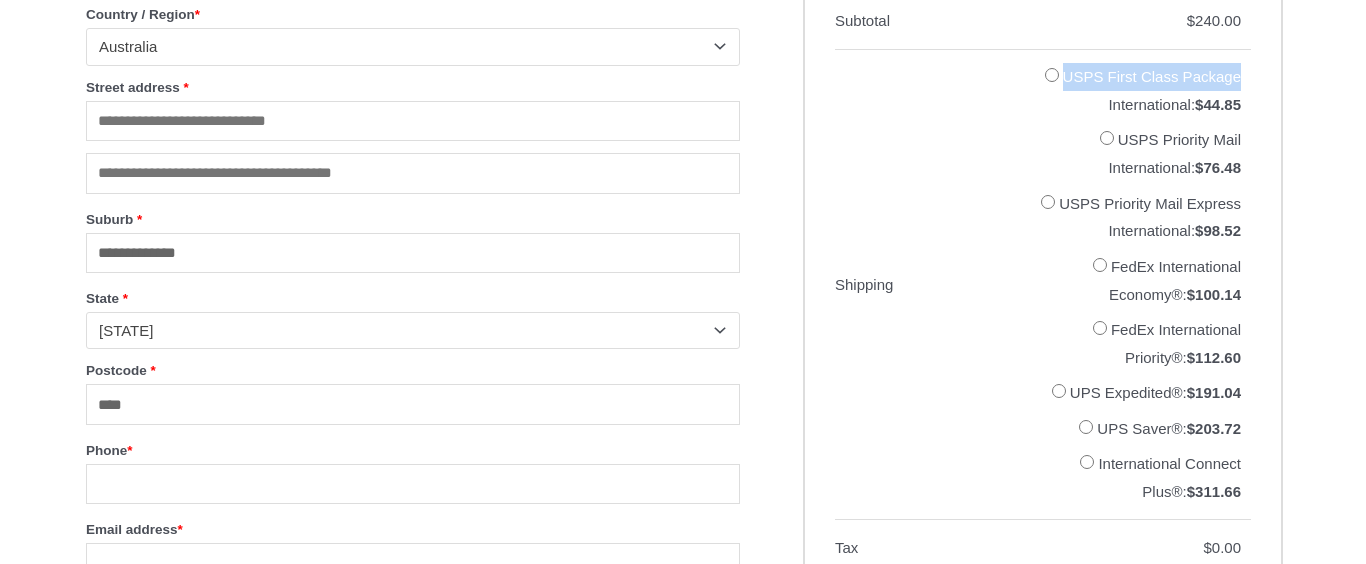 drag, startPoint x: 1243, startPoint y: 79, endPoint x: 1083, endPoint y: 65, distance: 160.61133 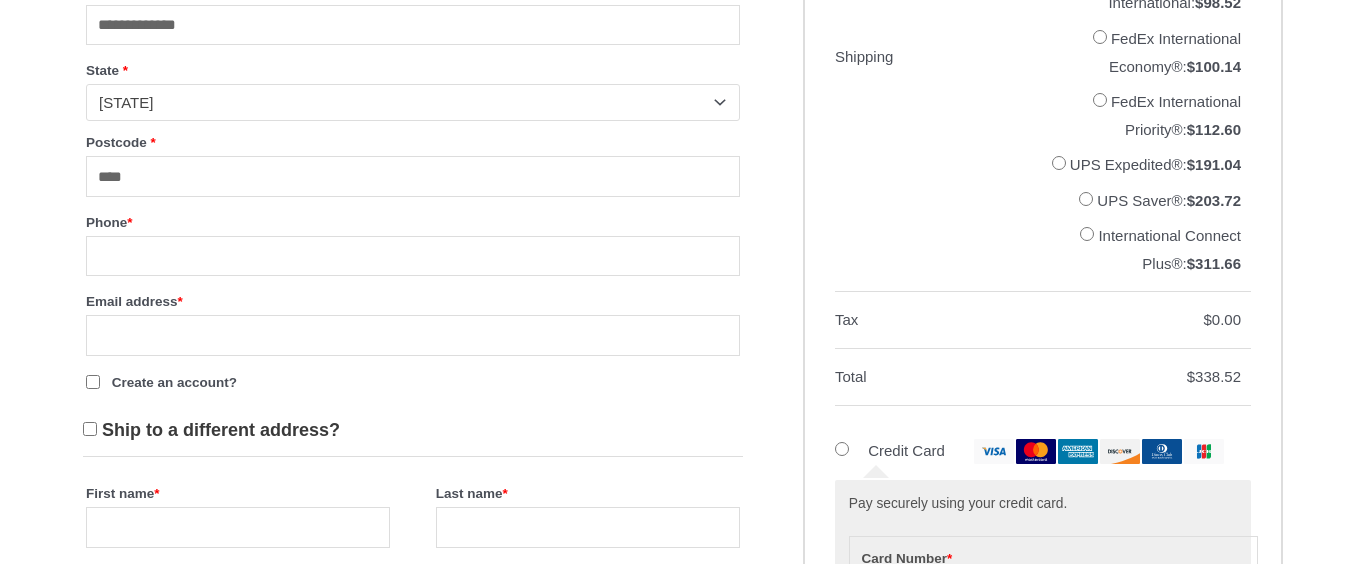 scroll, scrollTop: 912, scrollLeft: 0, axis: vertical 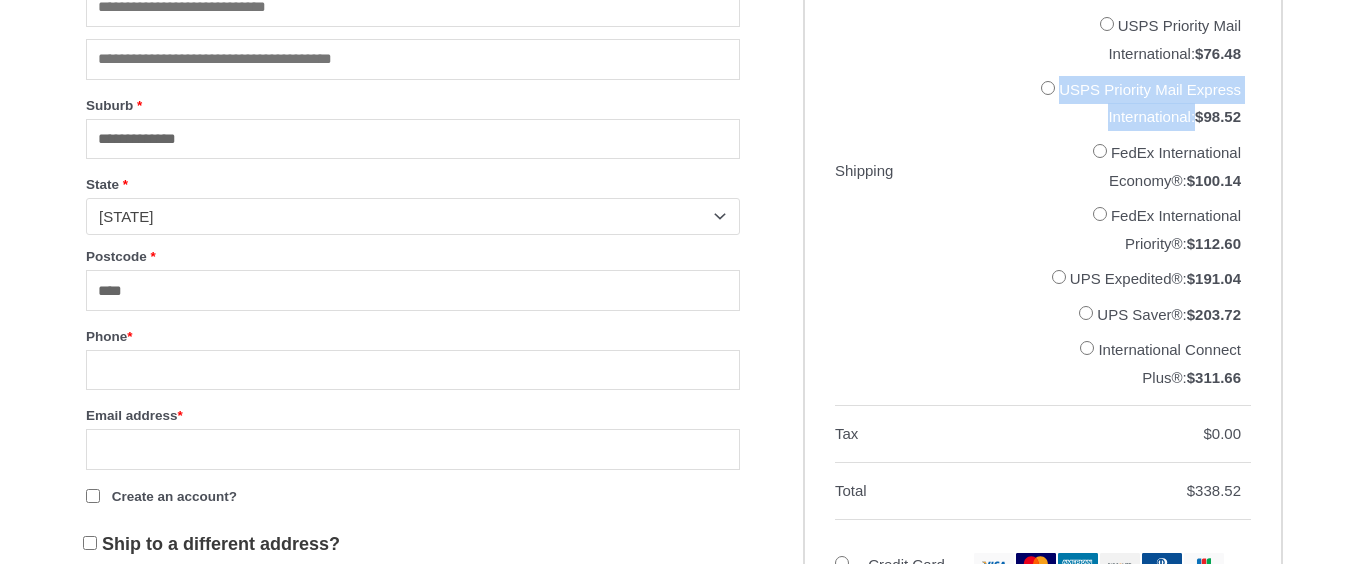 drag, startPoint x: 1062, startPoint y: 87, endPoint x: 1189, endPoint y: 120, distance: 131.21738 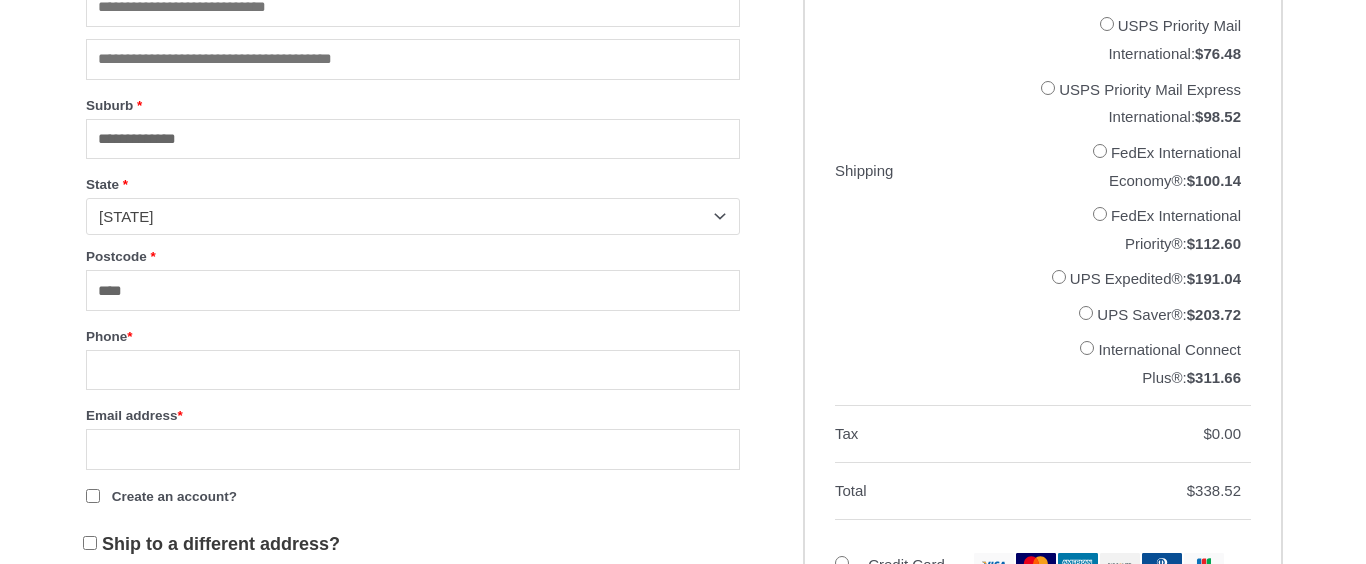 click on "Checkout
1
Shopping Cart
2
Checkout details
3
Order Complete
Returning customer?  Click here to login
If you have shopped with us before, please enter your details below. If you are a new customer, please proceed to the Billing section.
Username or email  * Required
Password  * Required
Remember me
Login
Lost your password?
Have a coupon?  Click here to enter your code
Coupon:
Apply coupon
Billing details
First name  * Last name  * Company name  (optional) Country / Region  * [LAST] * [LAST] * [COMPANY] * [REGION]" at bounding box center [683, 314] 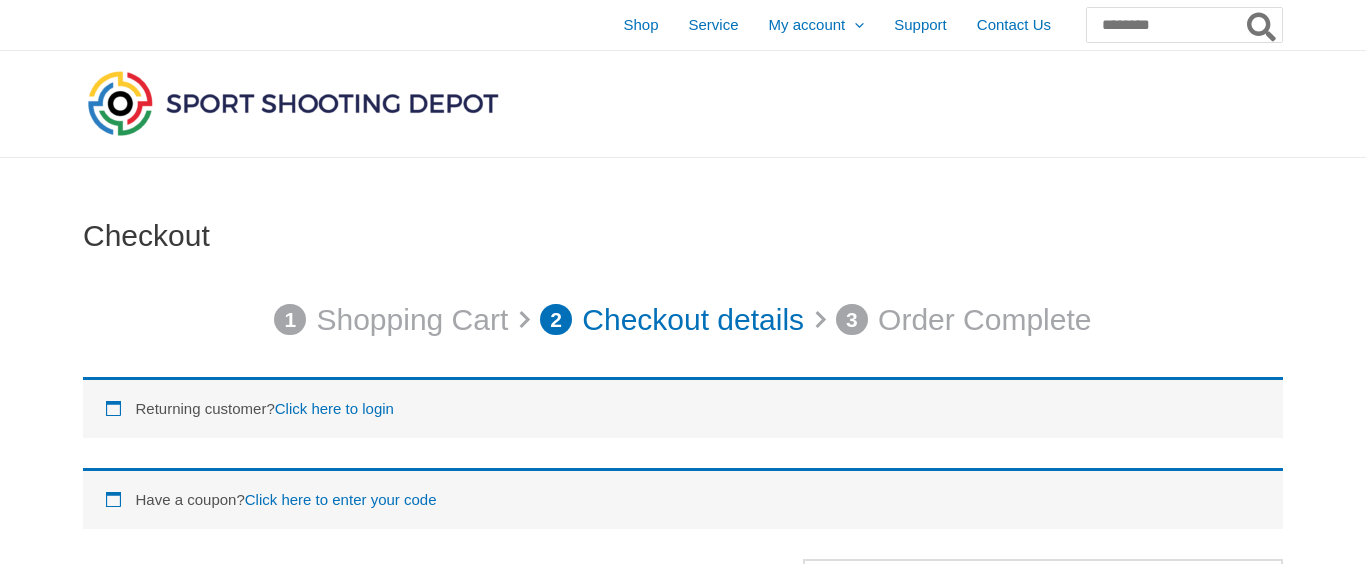 click at bounding box center (293, 103) 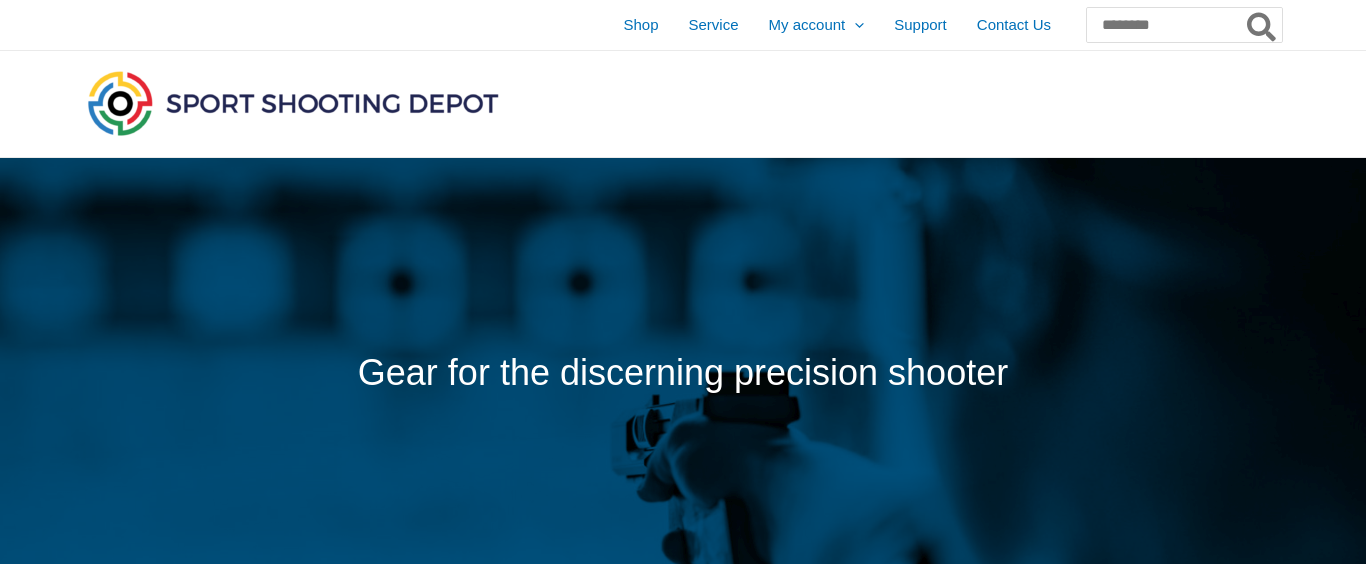 scroll, scrollTop: 0, scrollLeft: 0, axis: both 